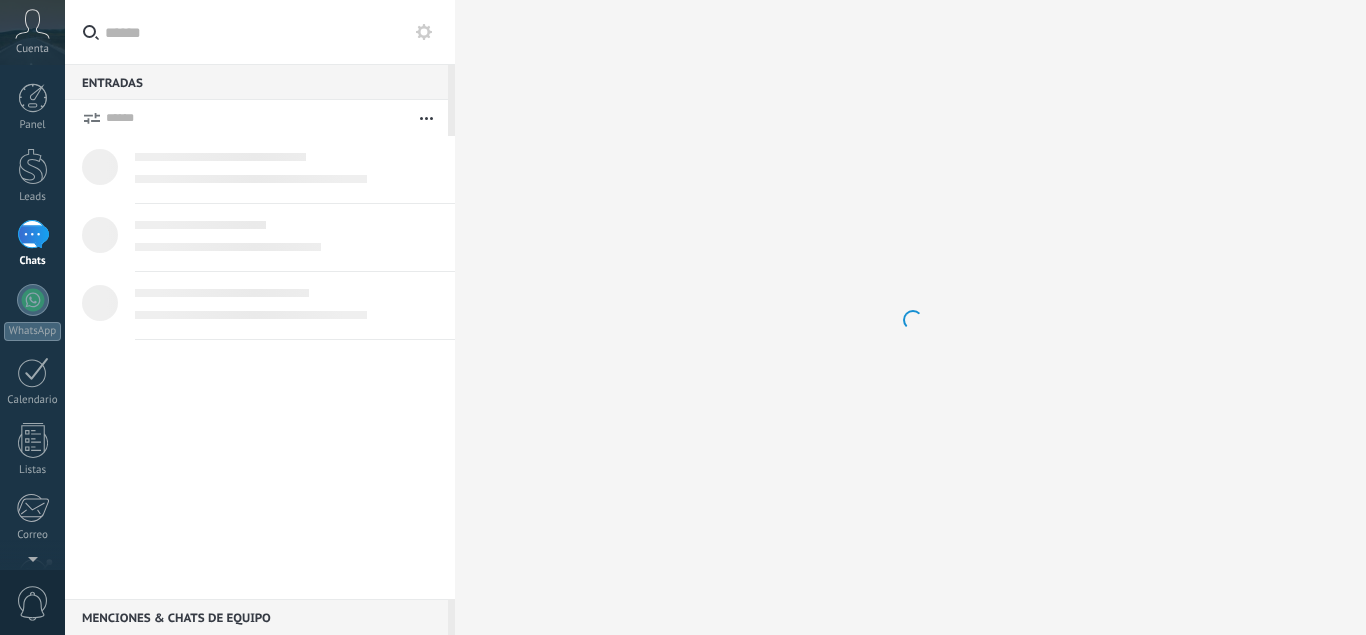 scroll, scrollTop: 0, scrollLeft: 0, axis: both 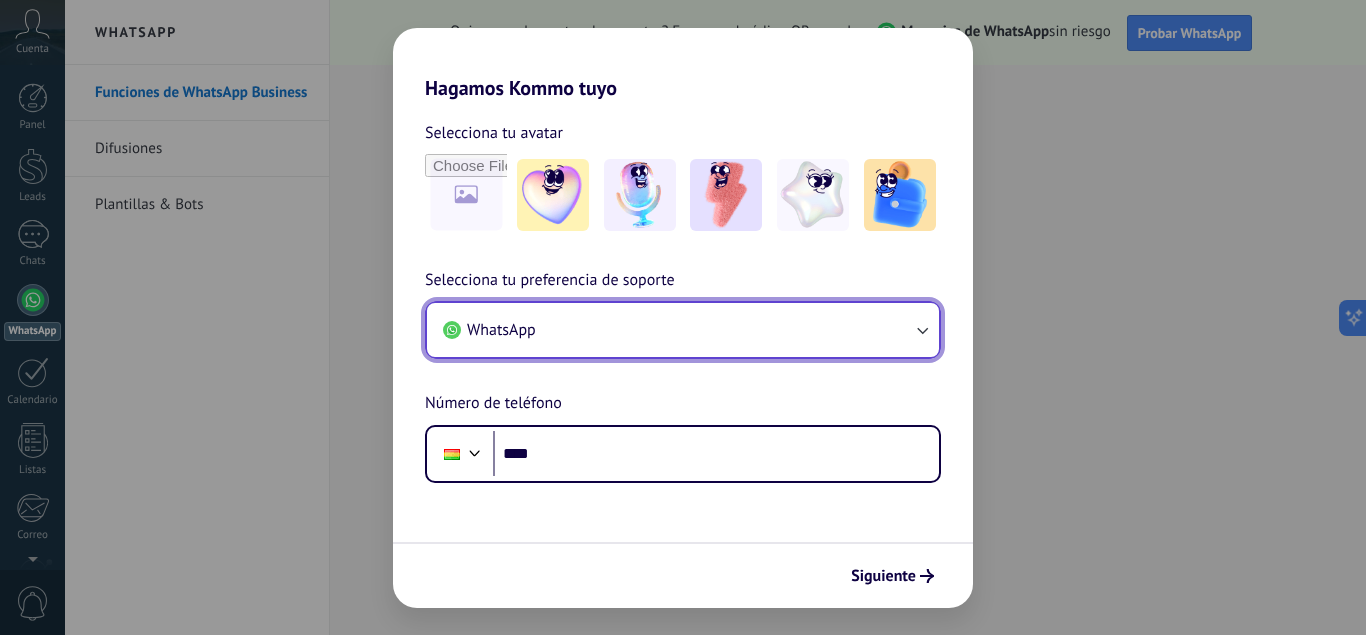click at bounding box center [922, 330] 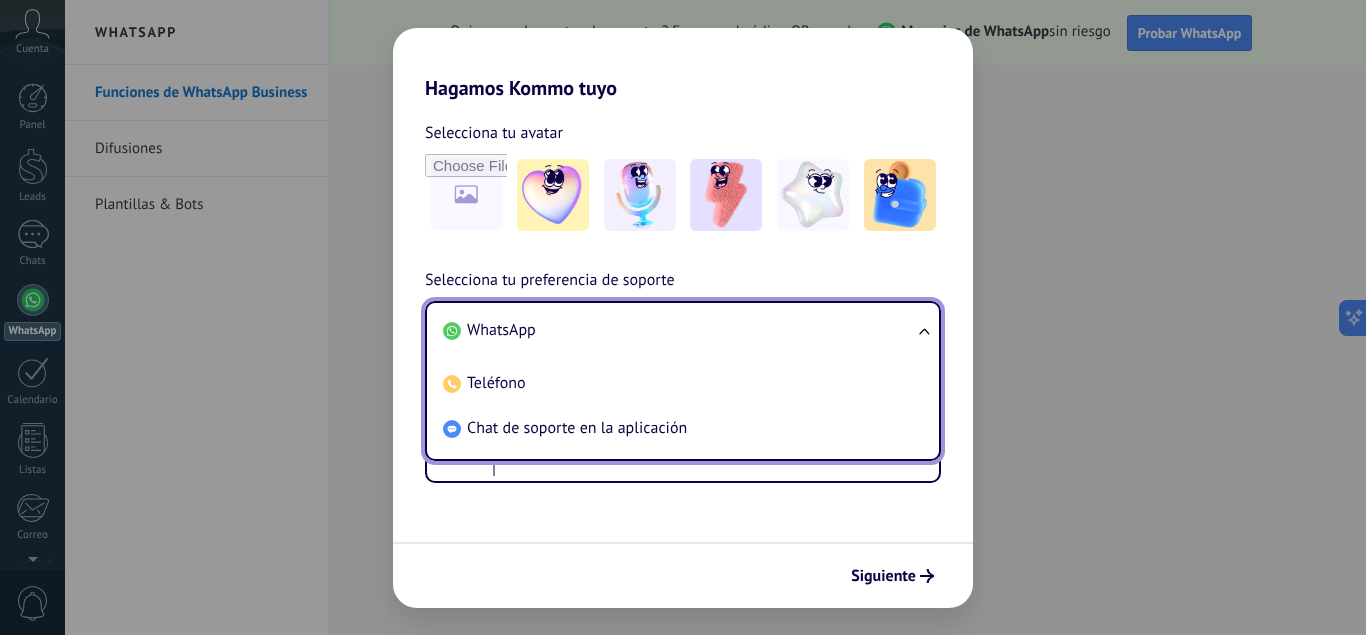 click on "WhatsApp" at bounding box center [679, 330] 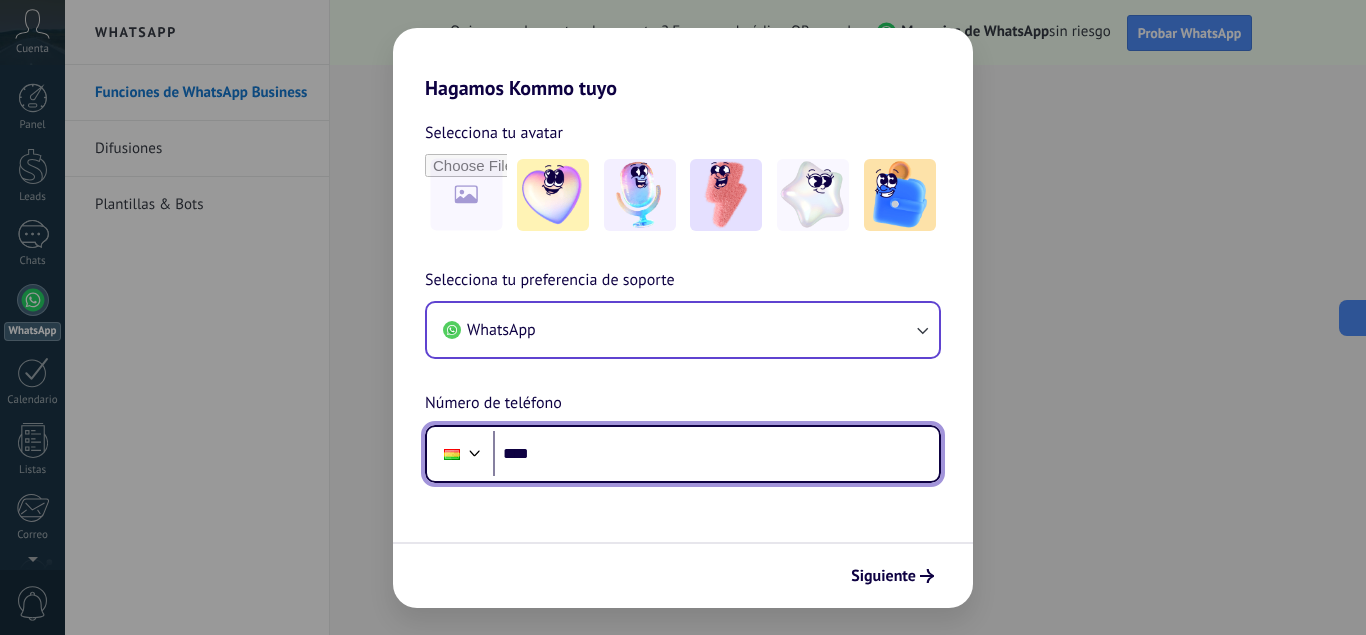 click on "****" at bounding box center [716, 454] 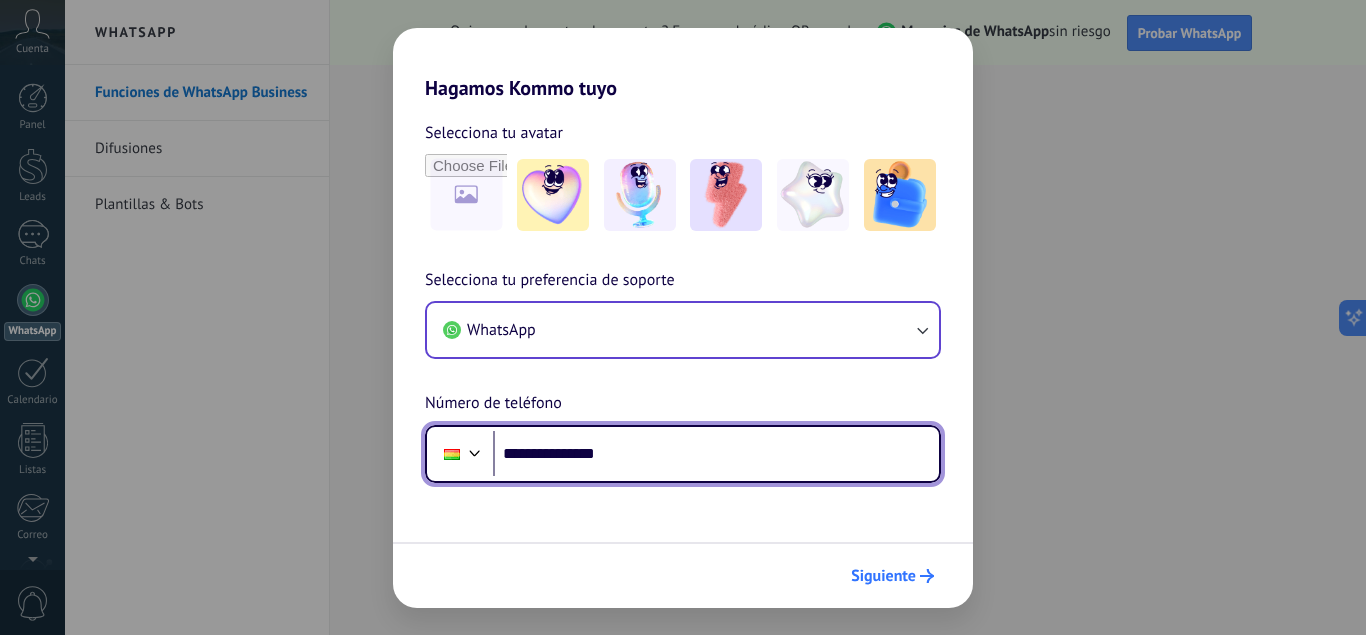 type on "**********" 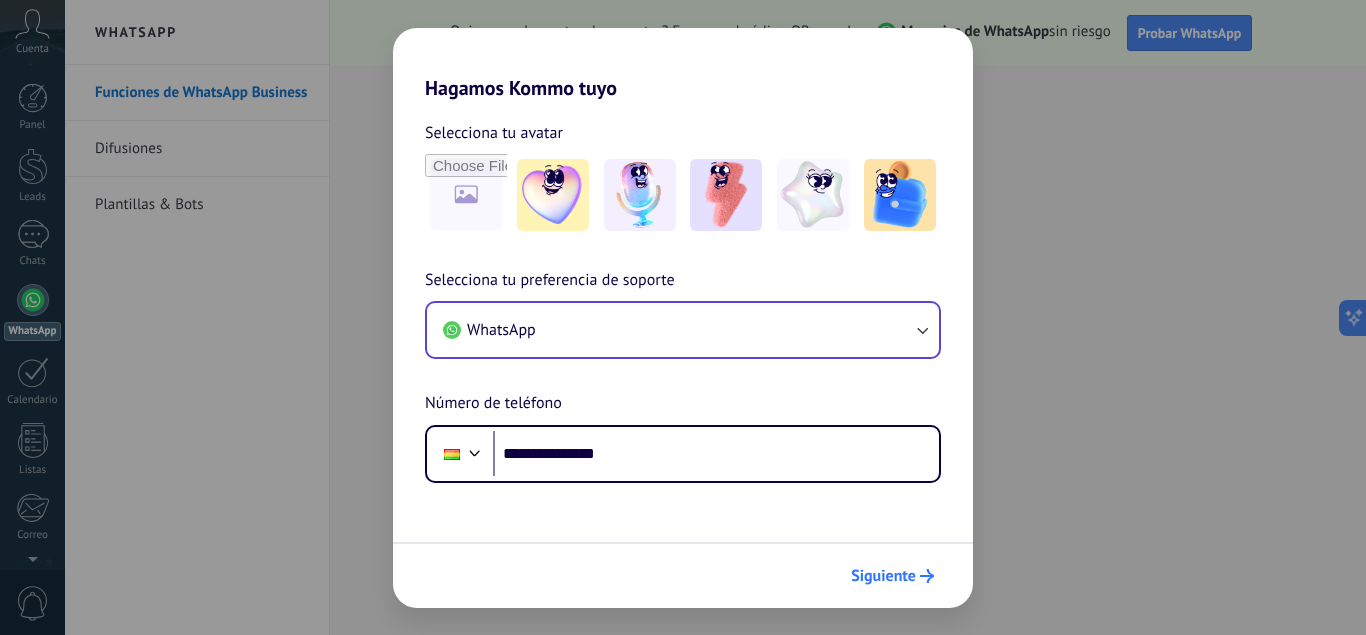 click on "Siguiente" at bounding box center [883, 576] 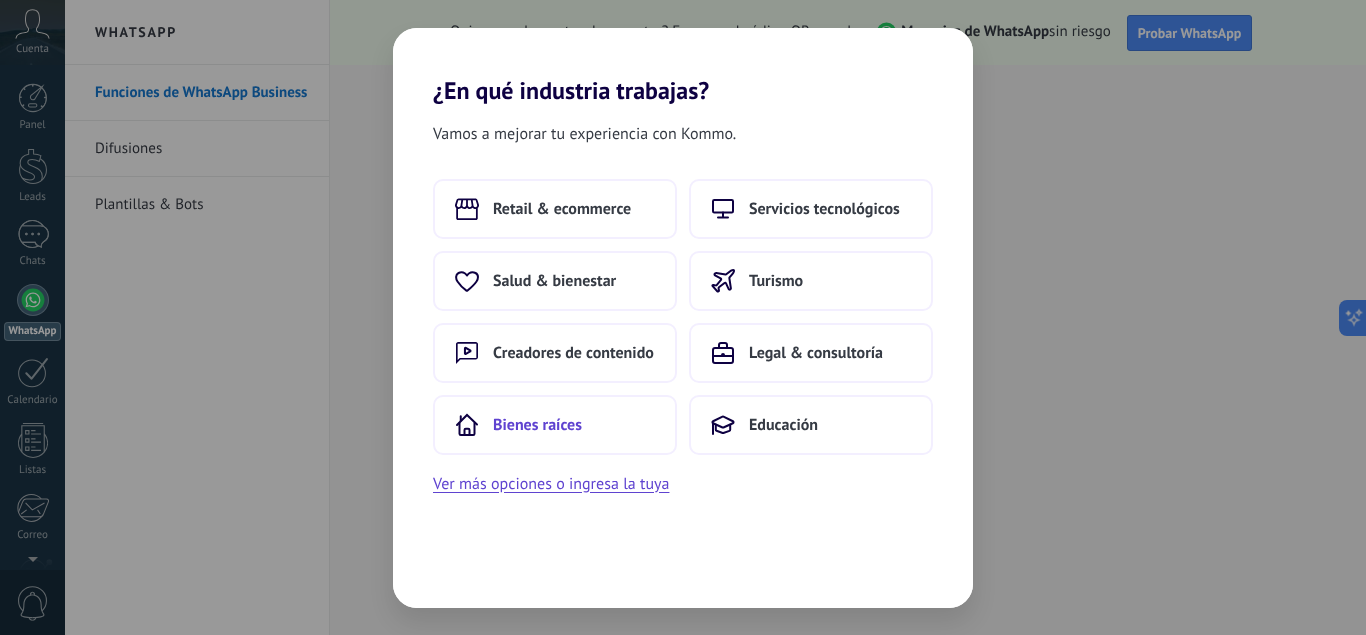 click on "Bienes raíces" at bounding box center (562, 209) 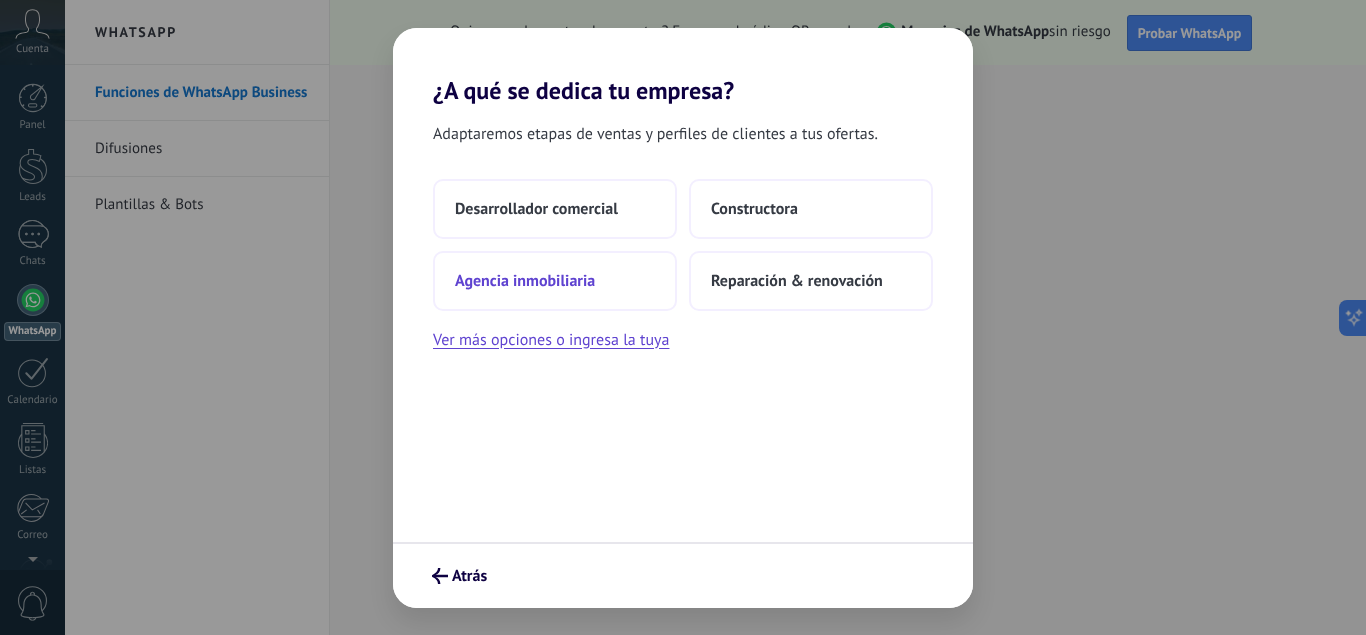 click on "Agencia inmobiliaria" at bounding box center [536, 209] 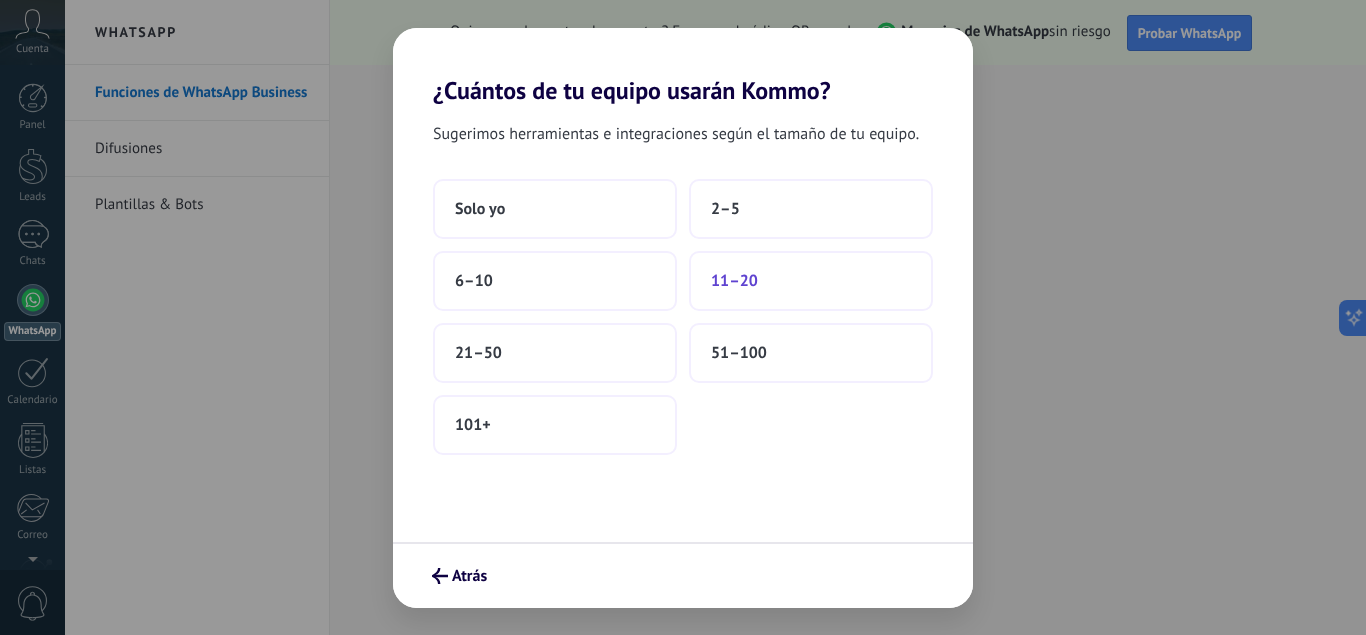 click on "11–20" at bounding box center (480, 209) 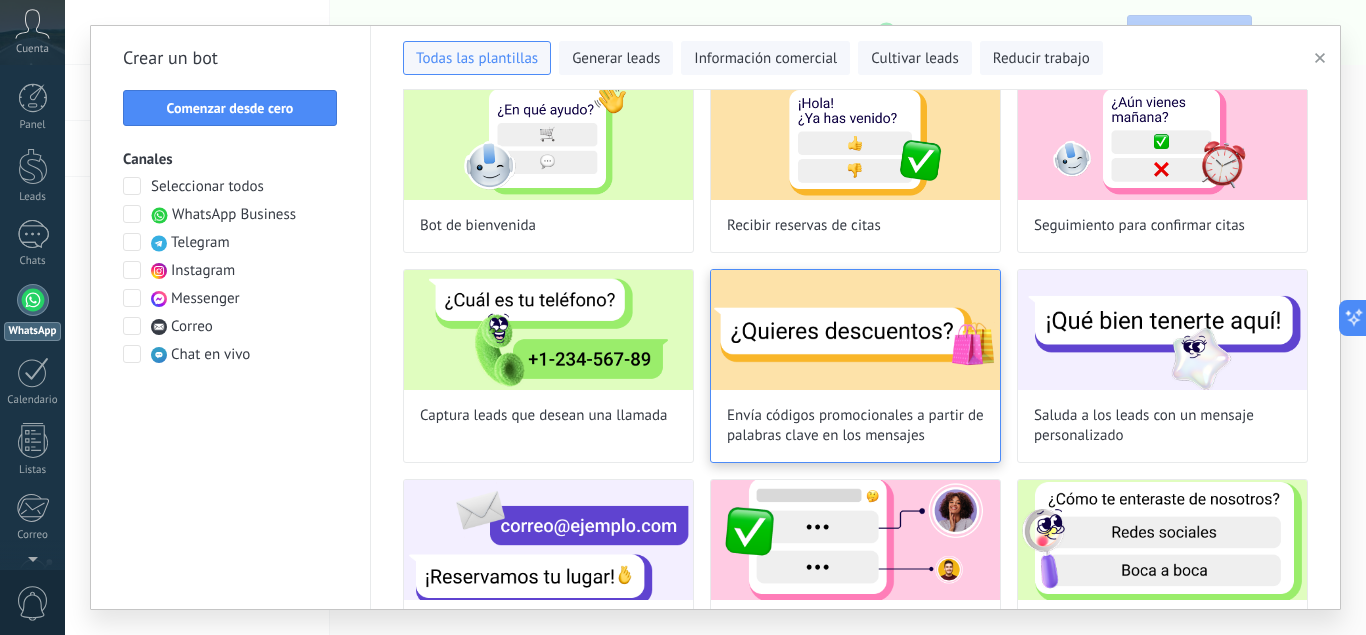 scroll, scrollTop: 0, scrollLeft: 0, axis: both 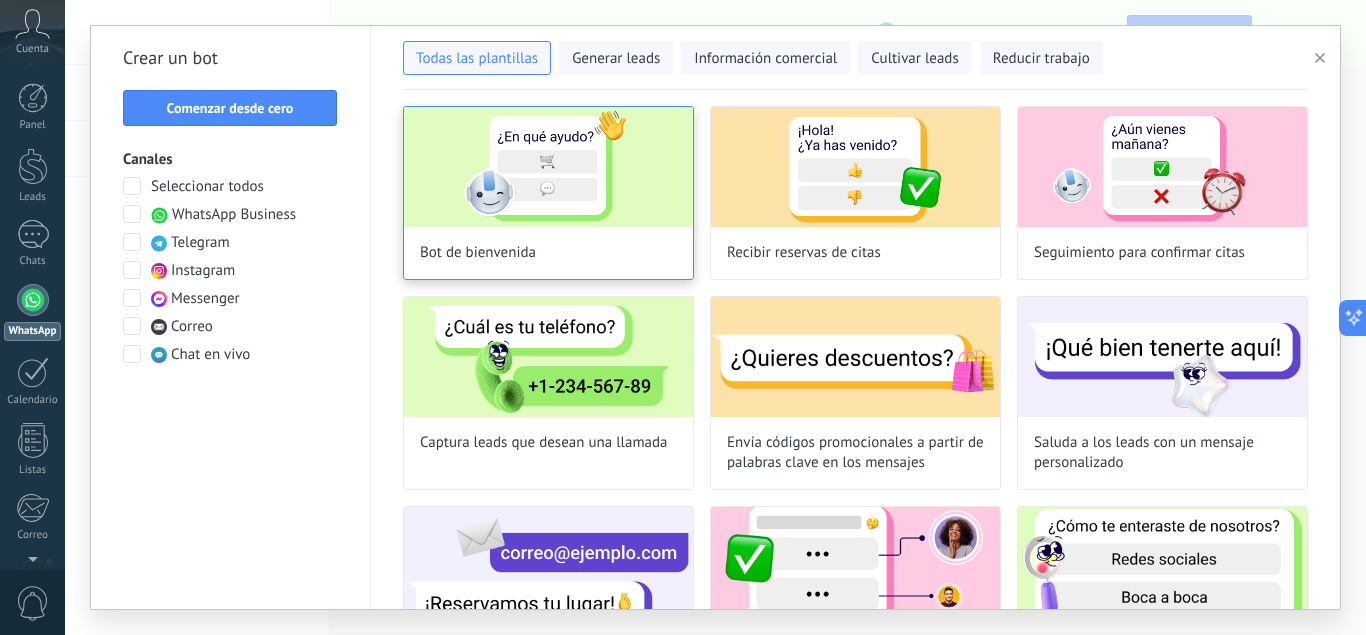 click at bounding box center (548, 167) 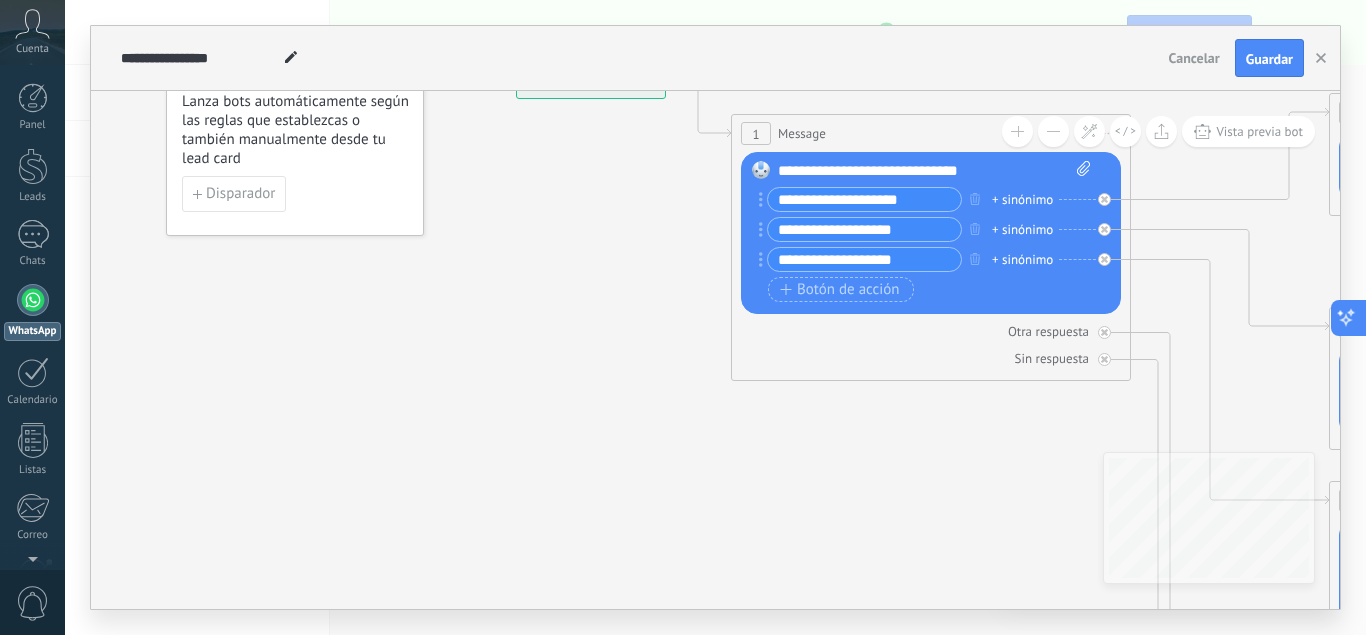 click at bounding box center [1367, 318] 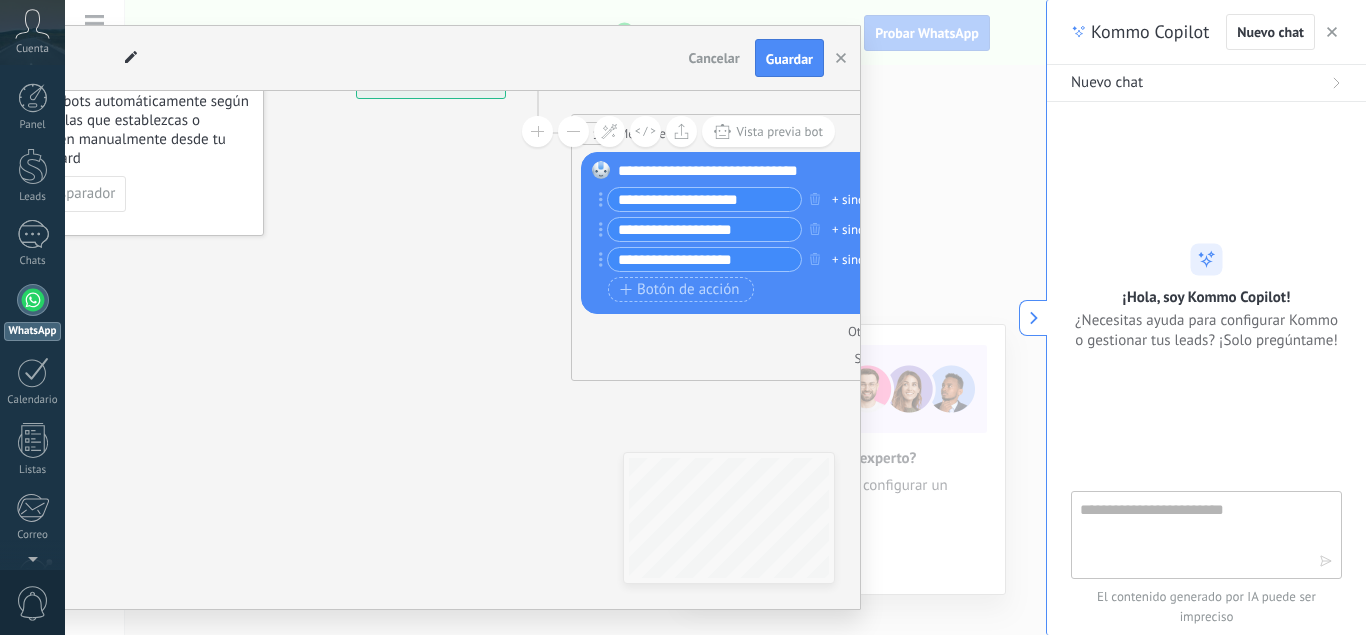 click on "Otra respuesta
Sin respuesta
Error al enviar el mensaje" at bounding box center [771, 341] 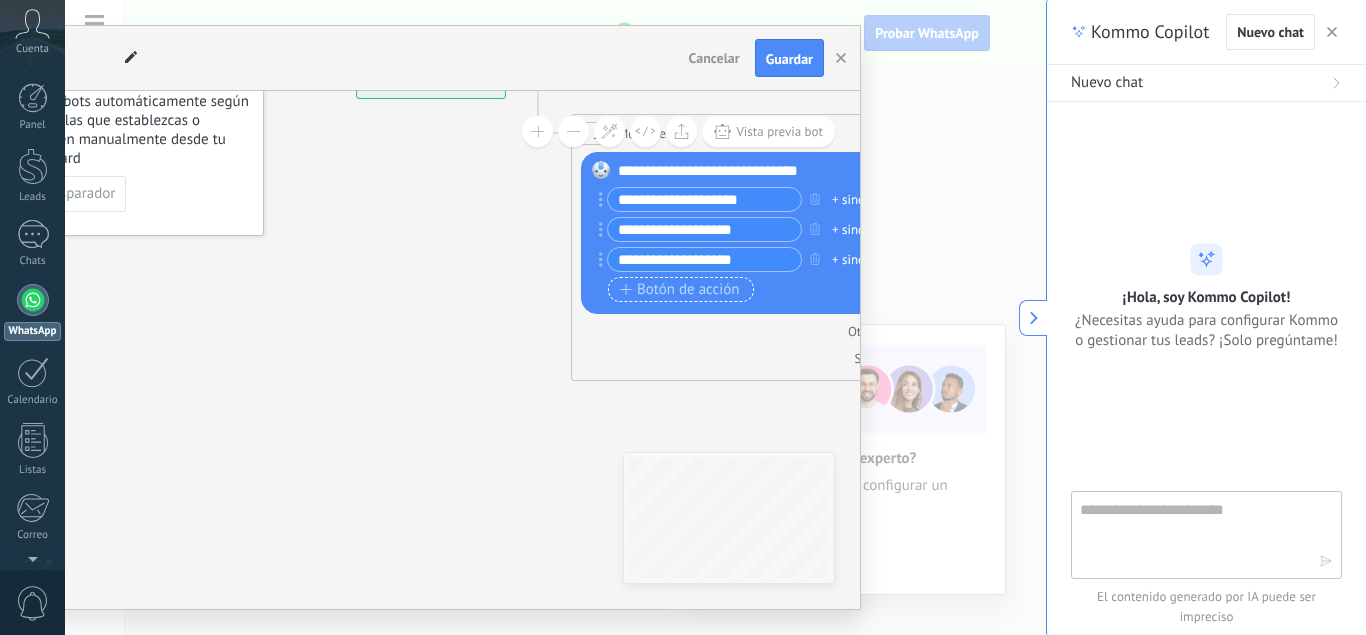 click on "Botón de acción" at bounding box center [680, 290] 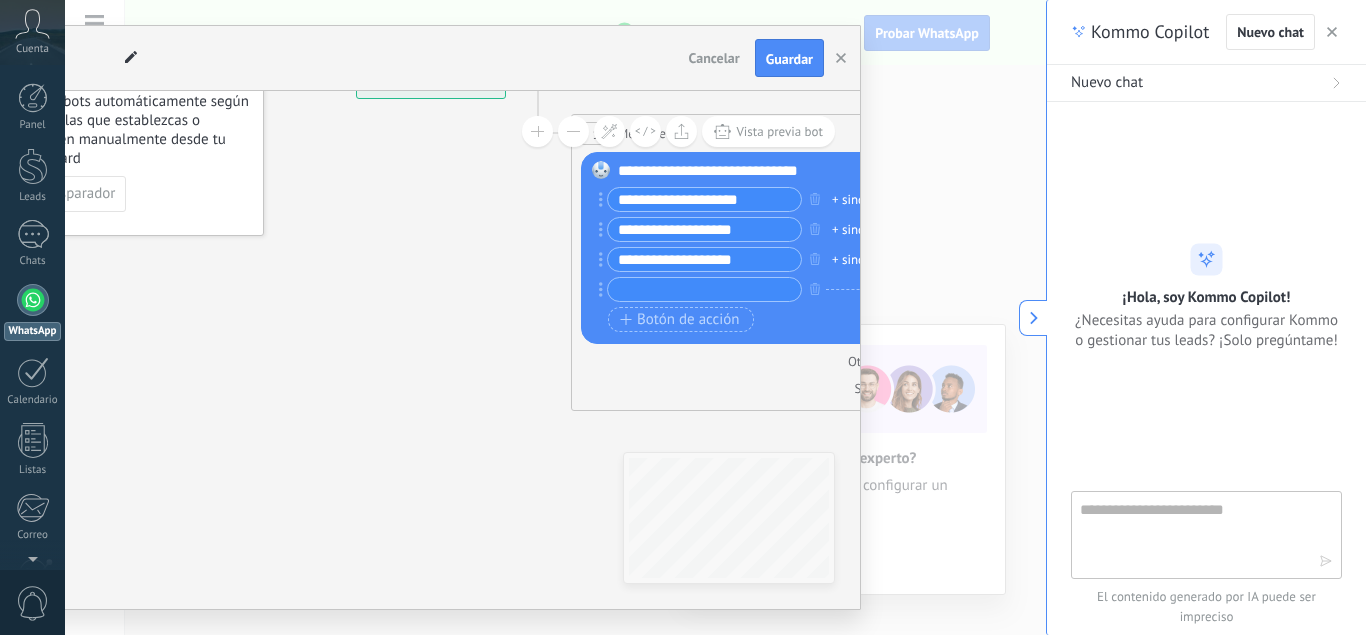 click on "Reemplazar
Quitar
Convertir a mensaje de voz
Arrastre la imagen aquí para adjuntarla.
Añadir imagen
Subir
Arrastrar y soltar
Archivo no encontrado
Escribe tu mensaje..." at bounding box center (771, 248) 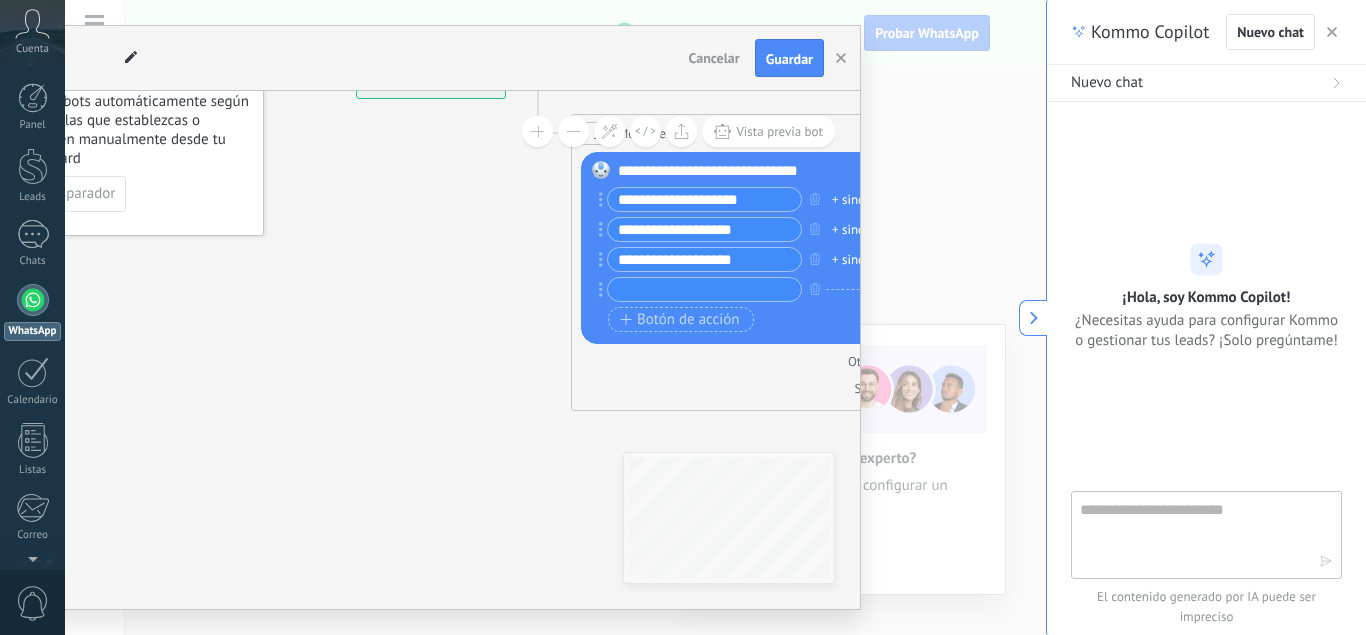 click on "+ sinónimo" at bounding box center [862, 200] 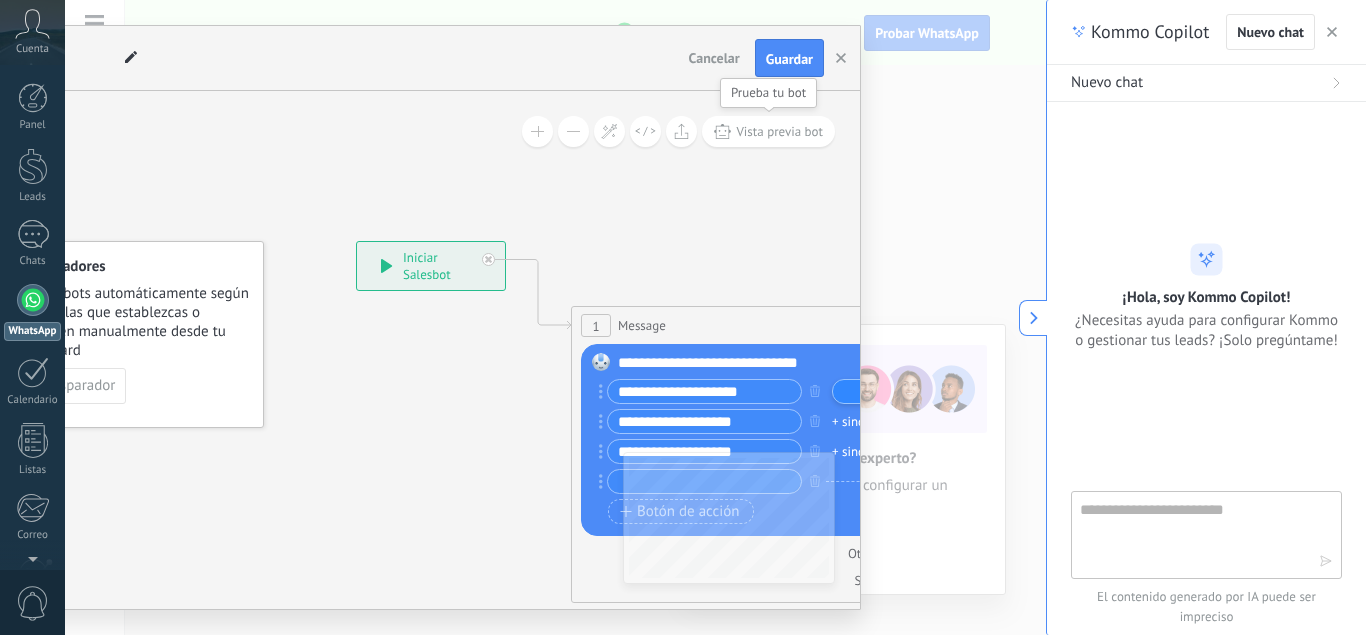 click on "Vista previa bot" at bounding box center [779, 131] 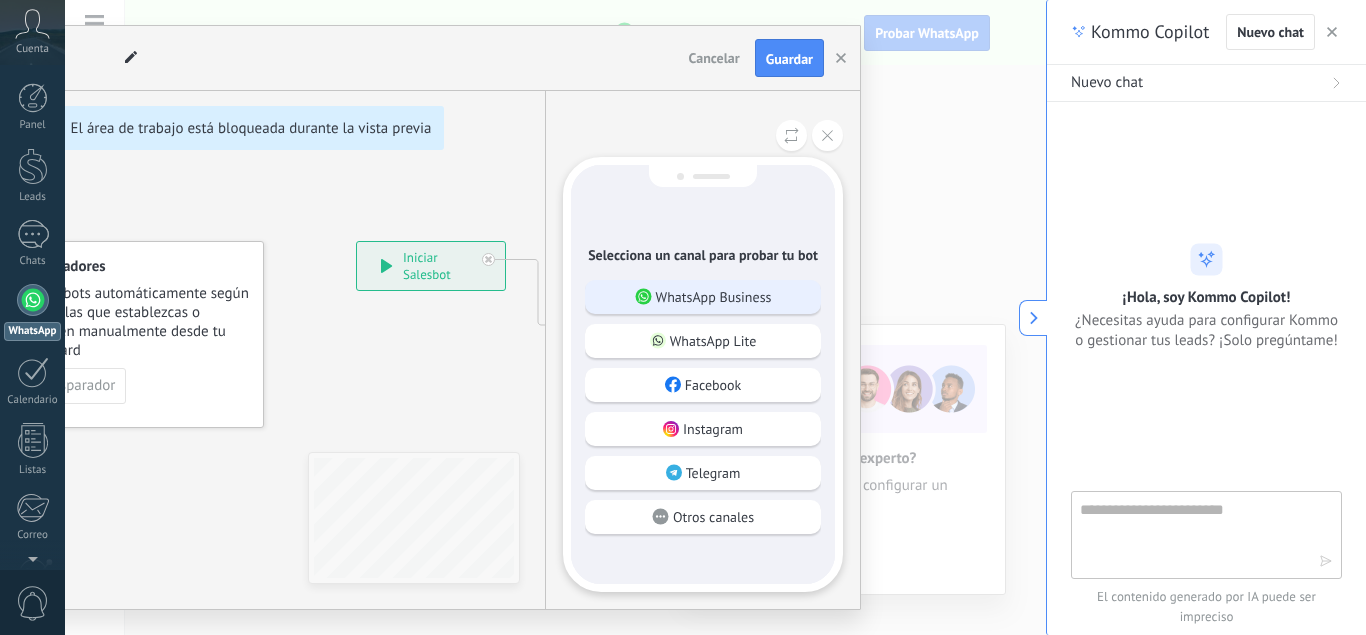click on "WhatsApp Business" at bounding box center (714, 297) 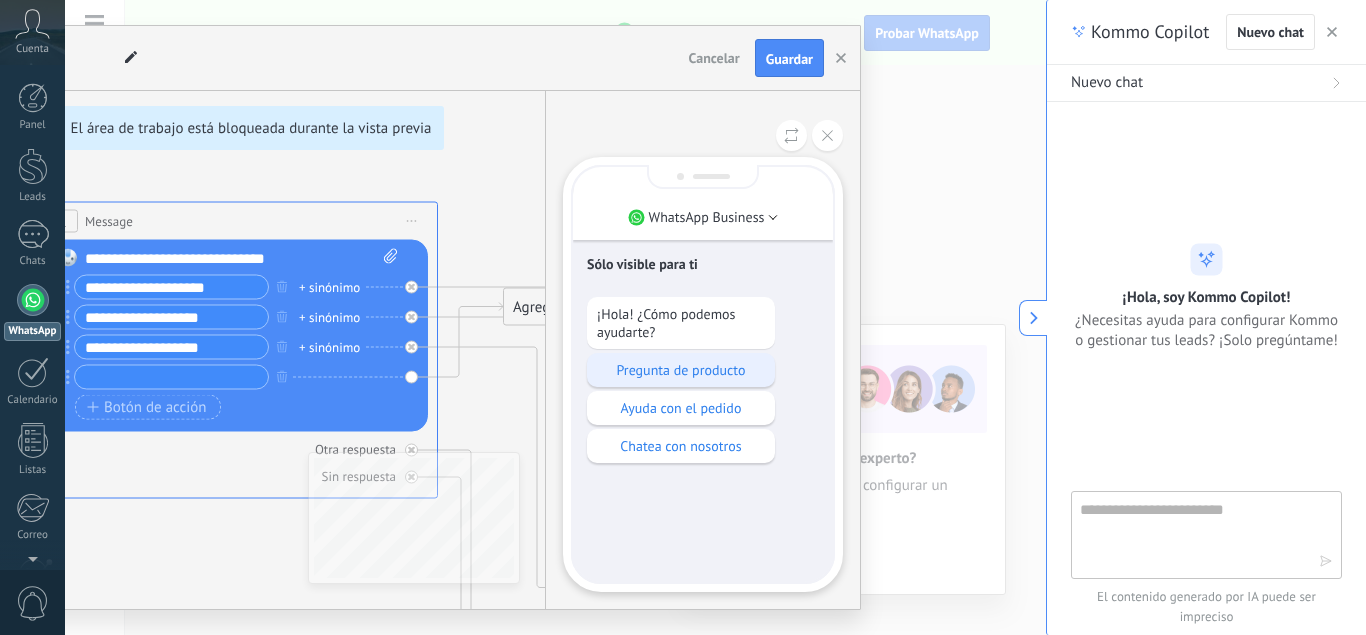 click on "Pregunta de producto" at bounding box center (681, 370) 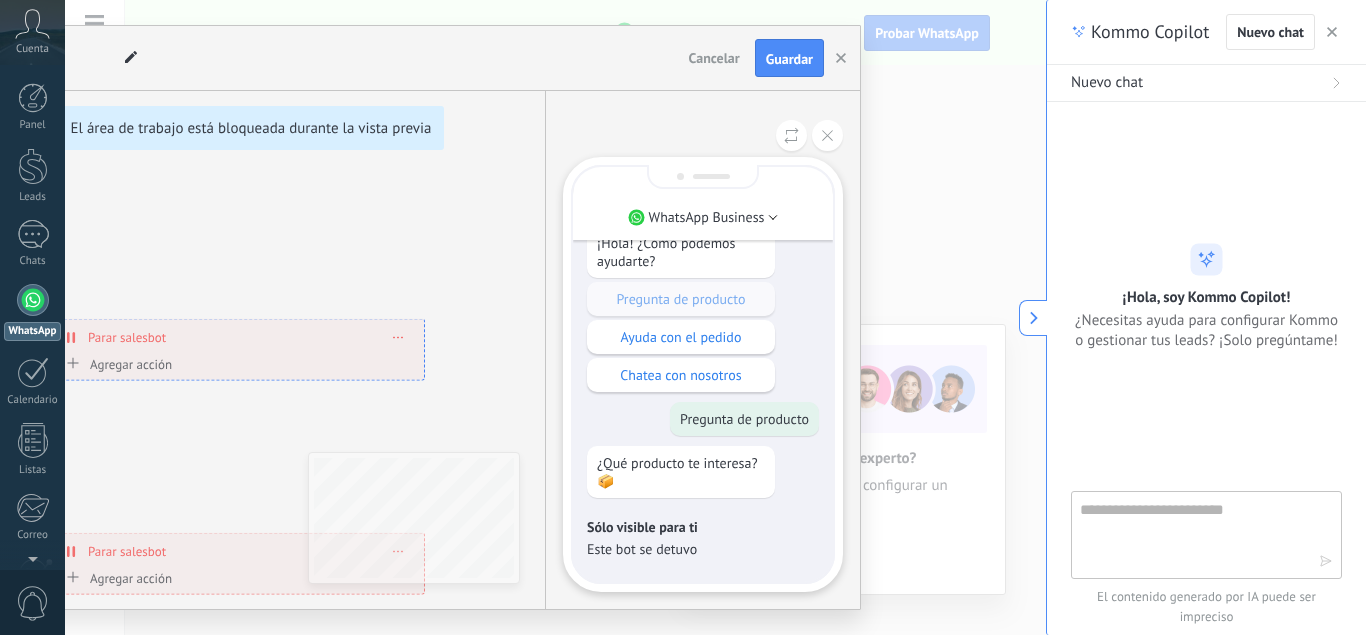 click on "Sólo visible para ti ¡Hola! ¿Cómo podemos ayudarte? Pregunta de producto Ayuda con el pedido Chatea con nosotros Pregunta de producto ¿Qué producto te interesa? 📦 Sólo visible para ti Este bot se detuvo" at bounding box center (703, 339) 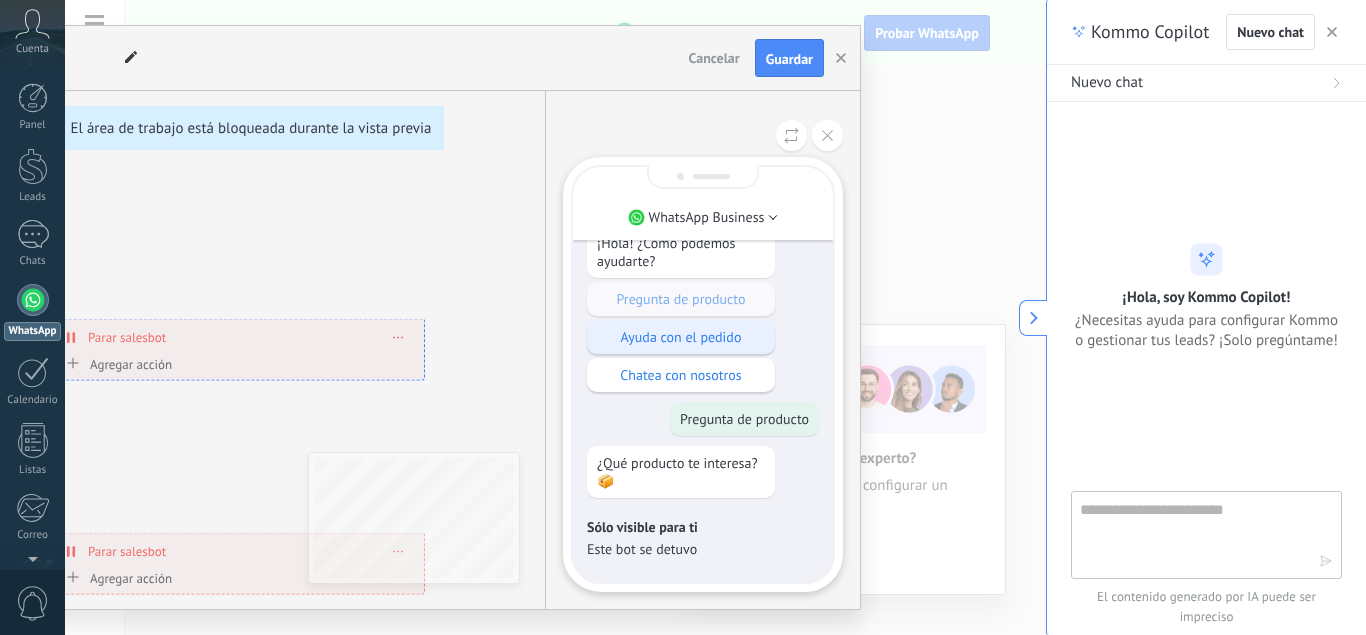 click on "Ayuda con el pedido" at bounding box center [681, 299] 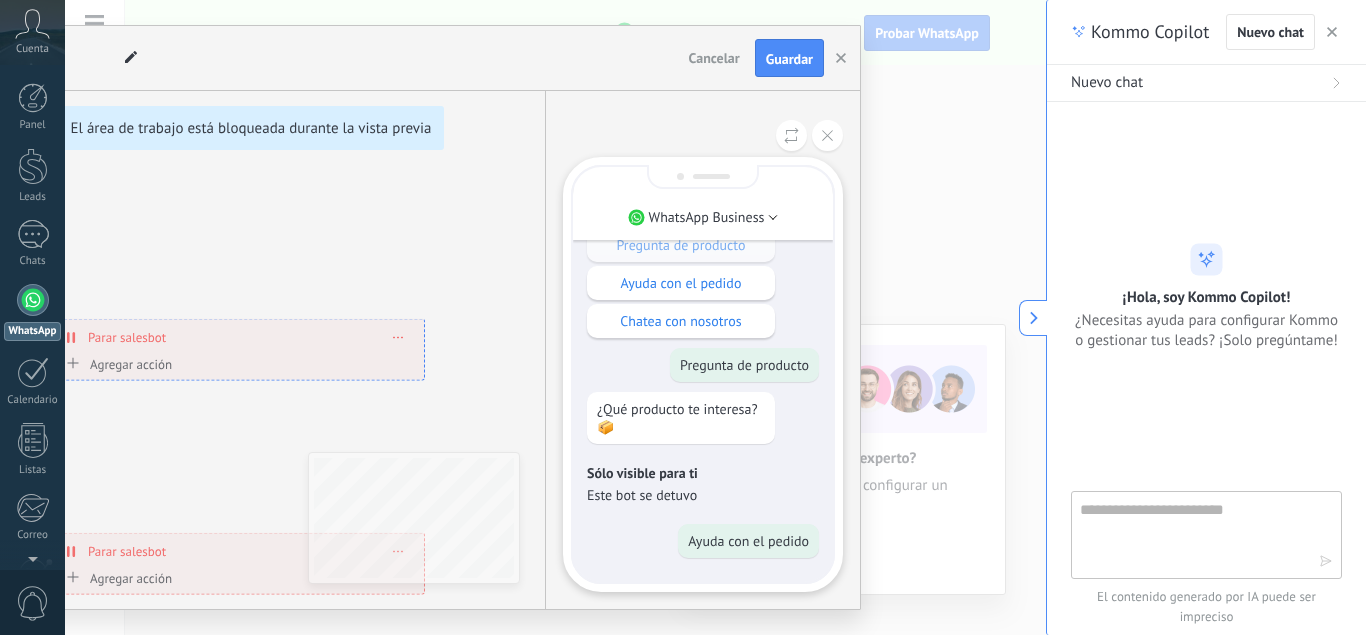 click on "**********" at bounding box center (395, 317) 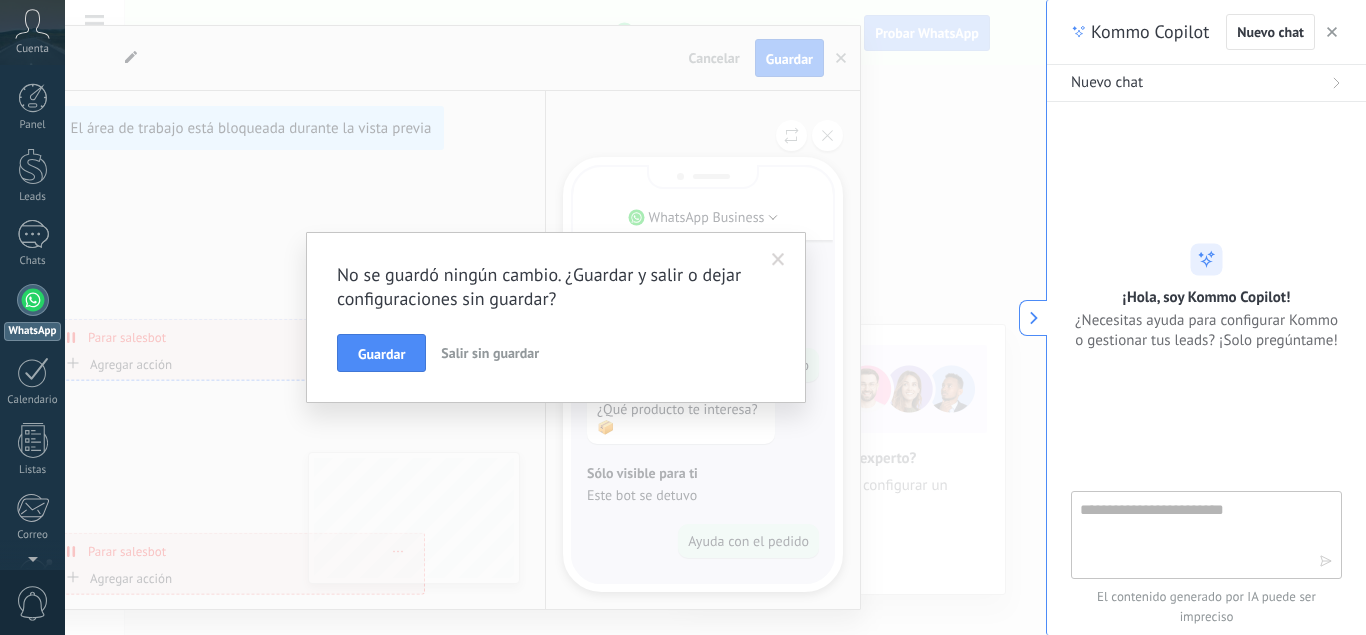 click on "Salir sin guardar" at bounding box center [490, 353] 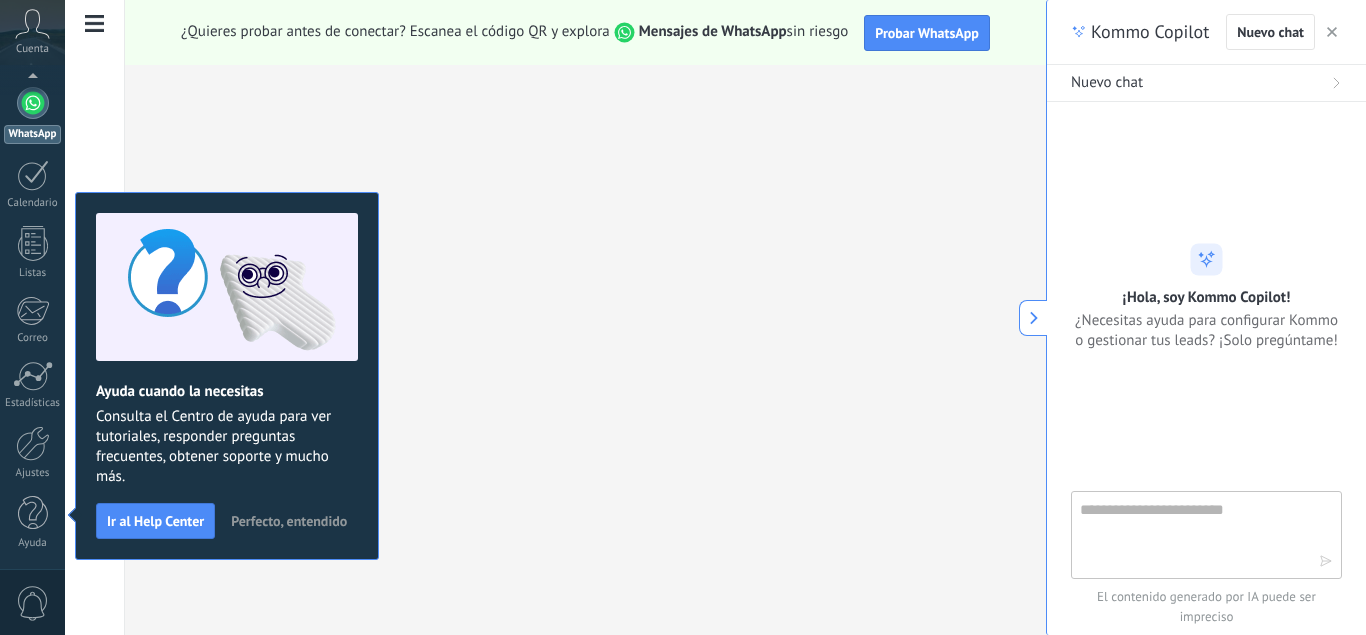 scroll, scrollTop: 0, scrollLeft: 0, axis: both 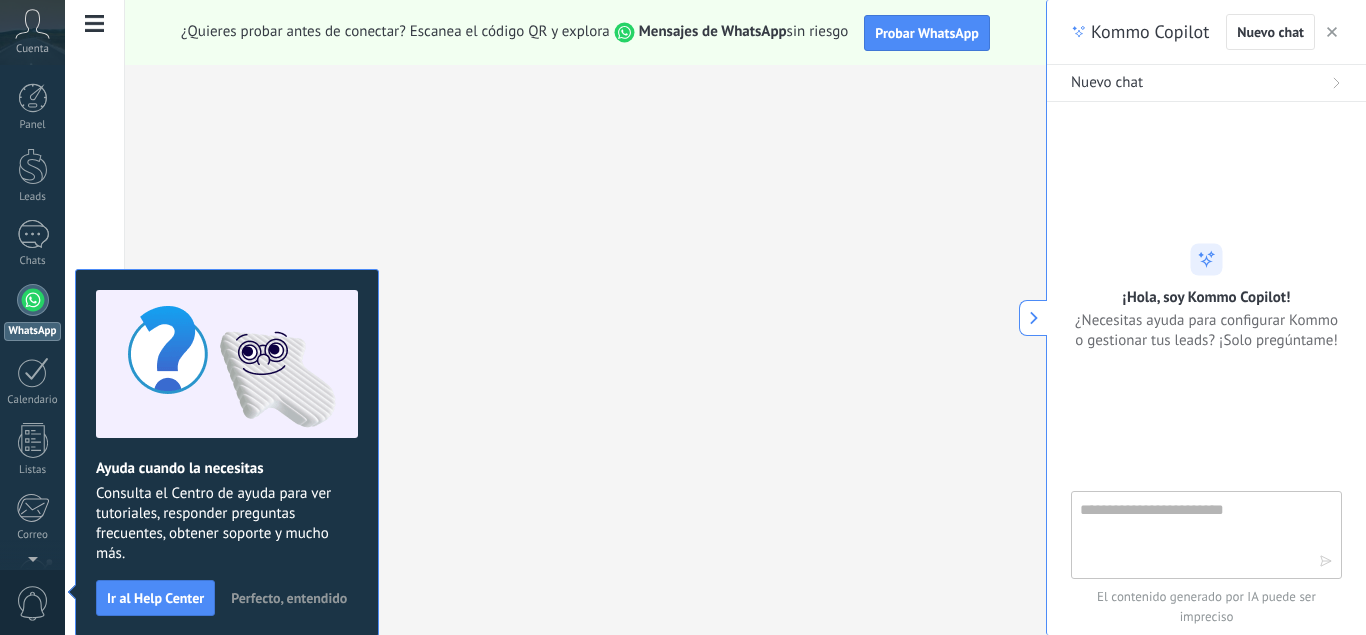 click on "Mensajes de WhatsApp" at bounding box center (713, 31) 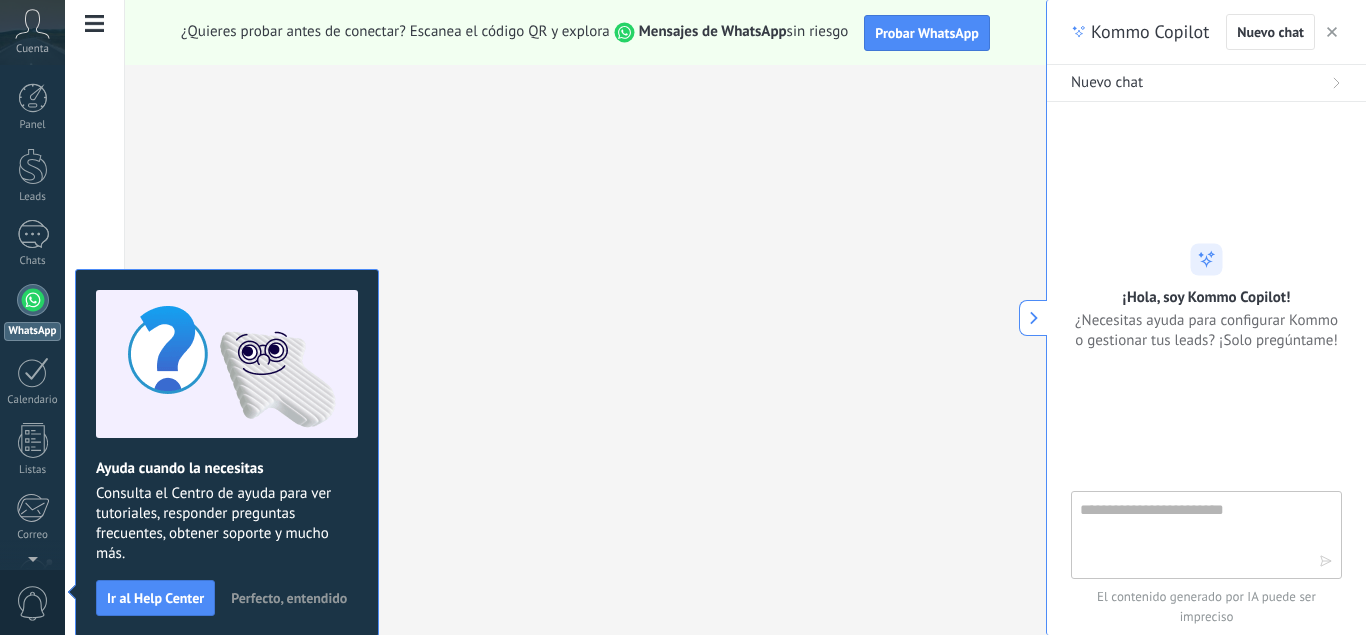 click on "¿Quieres probar antes de conectar? Escanea el código QR y explora Mensajes de WhatsApp  sin riesgo" at bounding box center [514, 32] 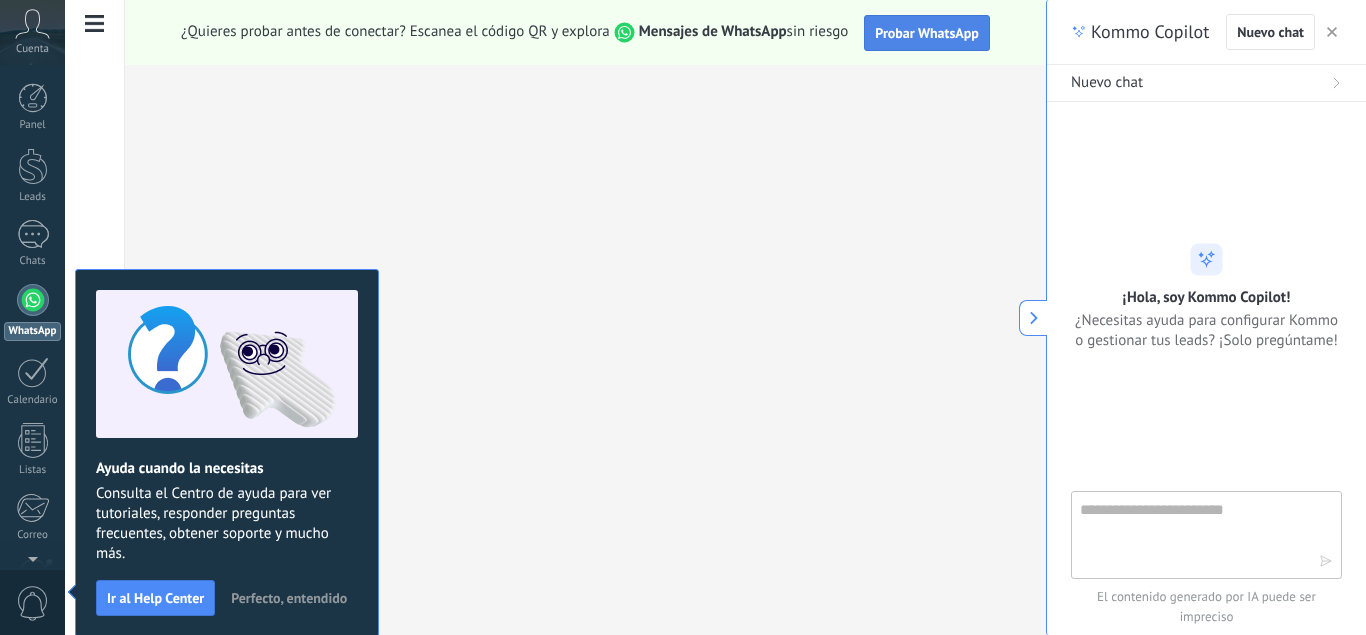 click on "Probar WhatsApp" at bounding box center (927, 33) 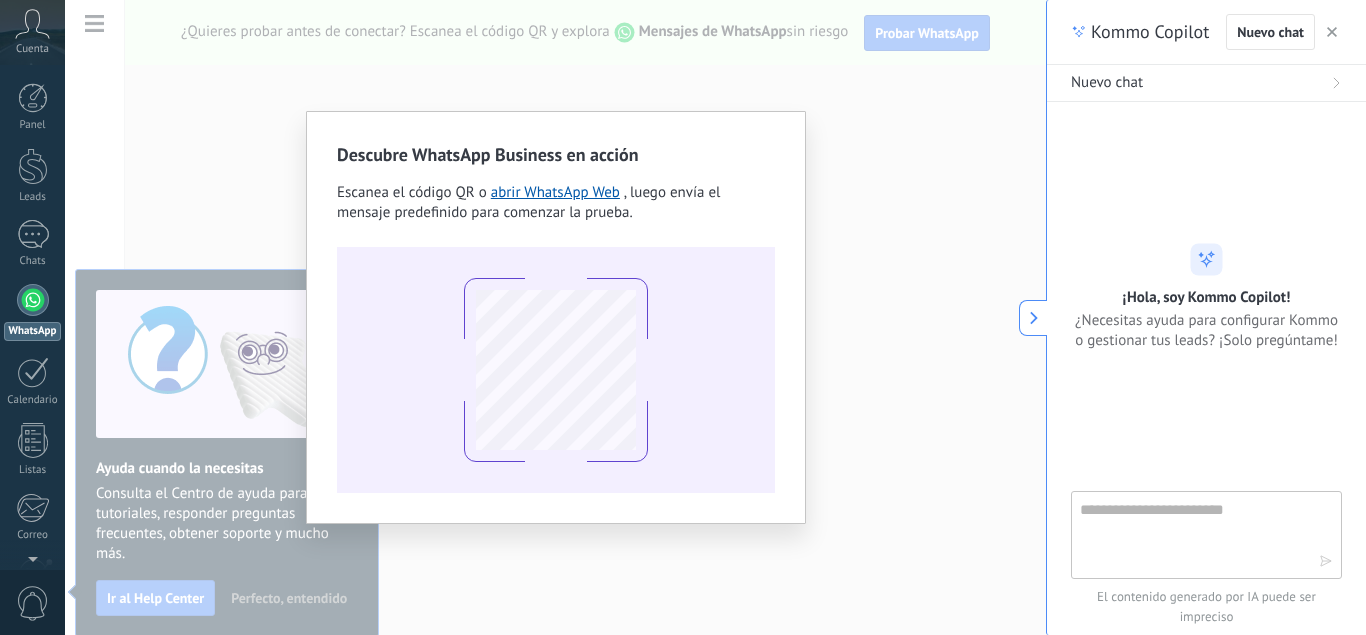 click on "Descubre WhatsApp Business en acción Escanea el código QR o   abrir WhatsApp Web   , luego envía el mensaje predefinido para comenzar la prueba." at bounding box center [555, 317] 